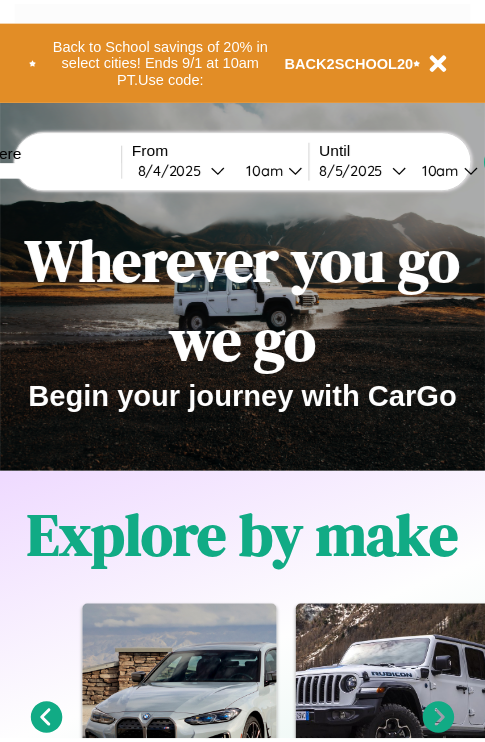 scroll, scrollTop: 0, scrollLeft: 0, axis: both 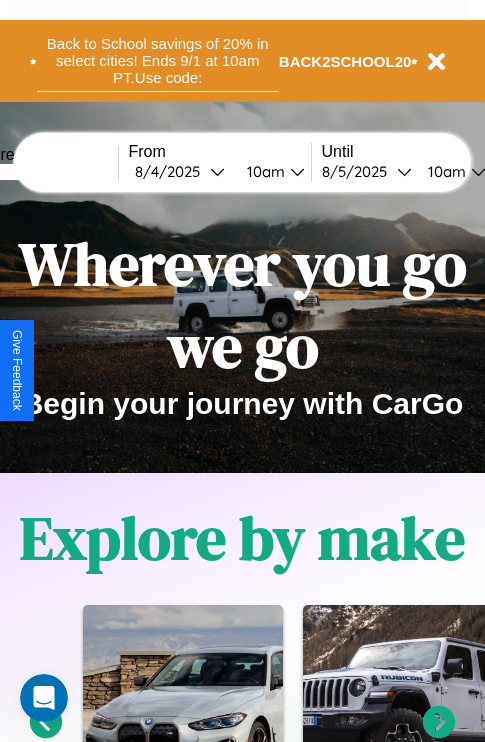 click on "Back to School savings of 20% in select cities! Ends 9/1 at 10am PT.  Use code:" at bounding box center [158, 61] 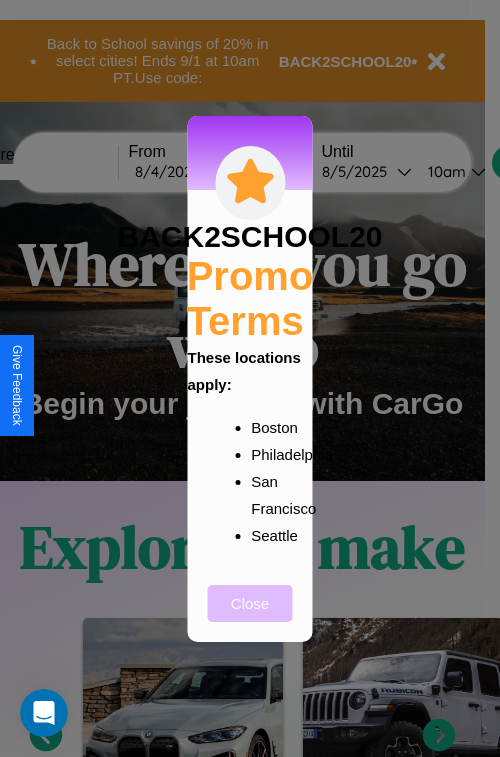 click on "Close" at bounding box center (250, 603) 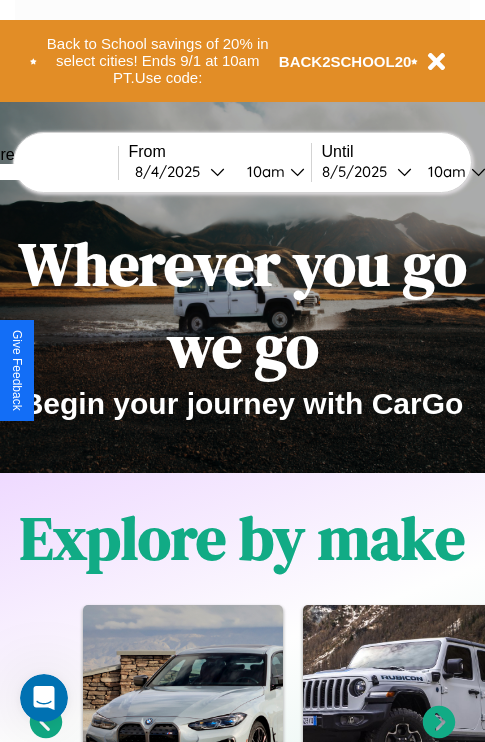 click at bounding box center [43, 172] 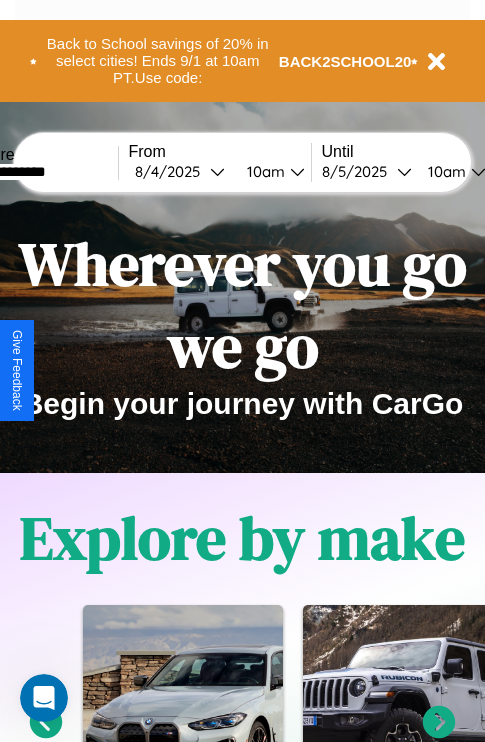 type on "**********" 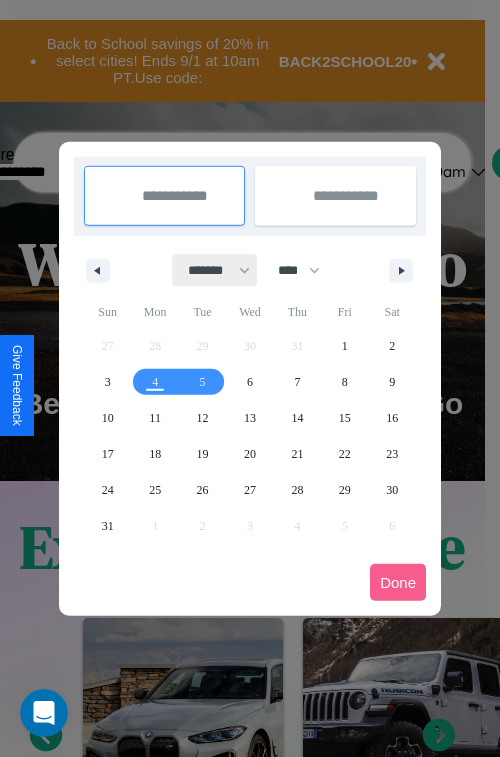 click on "******* ******** ***** ***** *** **** **** ****** ********* ******* ******** ********" at bounding box center (215, 270) 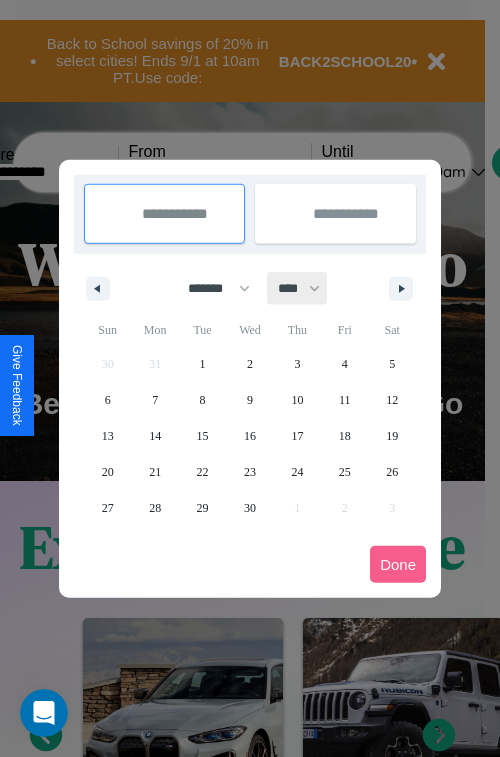 click on "**** **** **** **** **** **** **** **** **** **** **** **** **** **** **** **** **** **** **** **** **** **** **** **** **** **** **** **** **** **** **** **** **** **** **** **** **** **** **** **** **** **** **** **** **** **** **** **** **** **** **** **** **** **** **** **** **** **** **** **** **** **** **** **** **** **** **** **** **** **** **** **** **** **** **** **** **** **** **** **** **** **** **** **** **** **** **** **** **** **** **** **** **** **** **** **** **** **** **** **** **** **** **** **** **** **** **** **** **** **** **** **** **** **** **** **** **** **** **** **** ****" at bounding box center [298, 288] 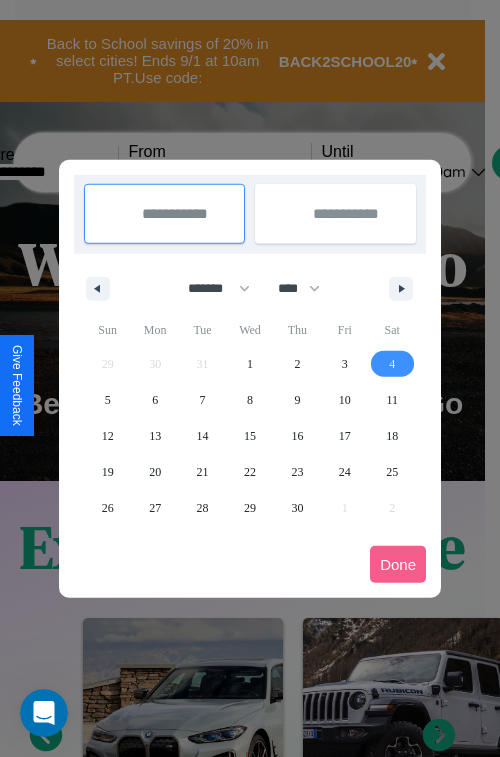 click on "4" at bounding box center [392, 364] 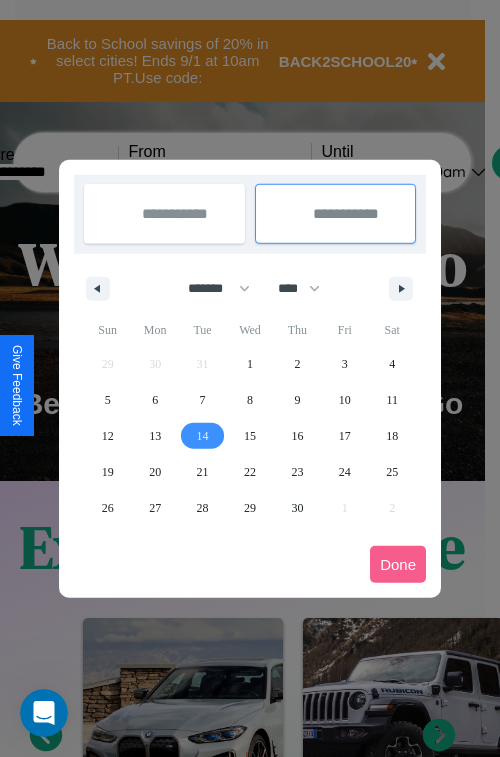click on "14" at bounding box center (203, 436) 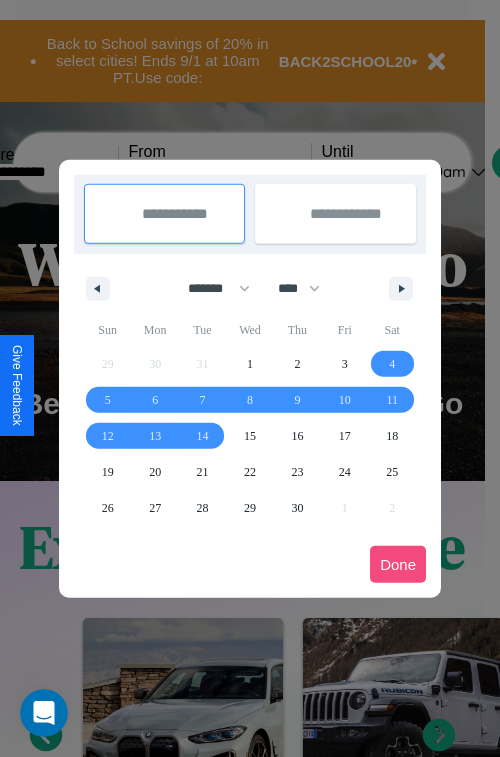 click on "Done" at bounding box center (398, 564) 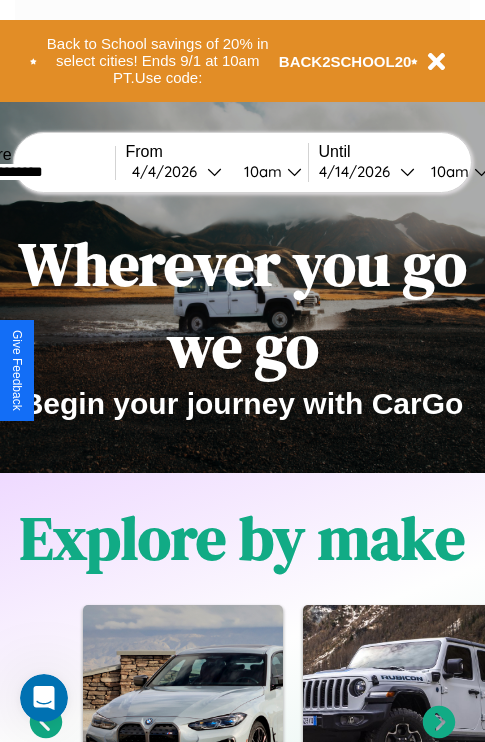 scroll, scrollTop: 0, scrollLeft: 71, axis: horizontal 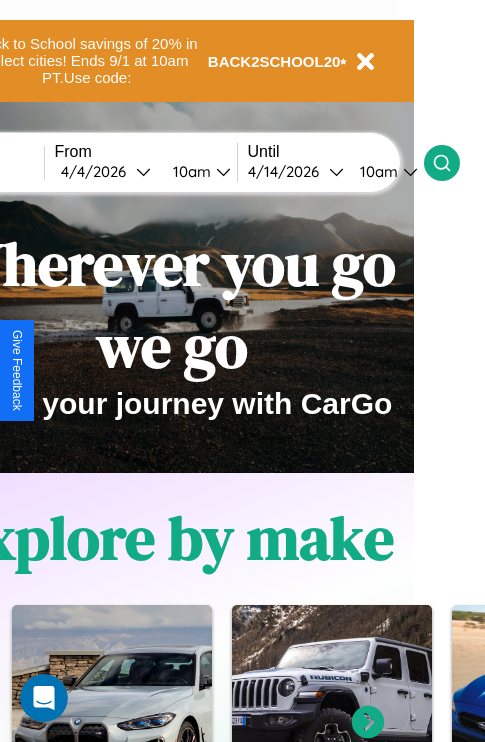 click 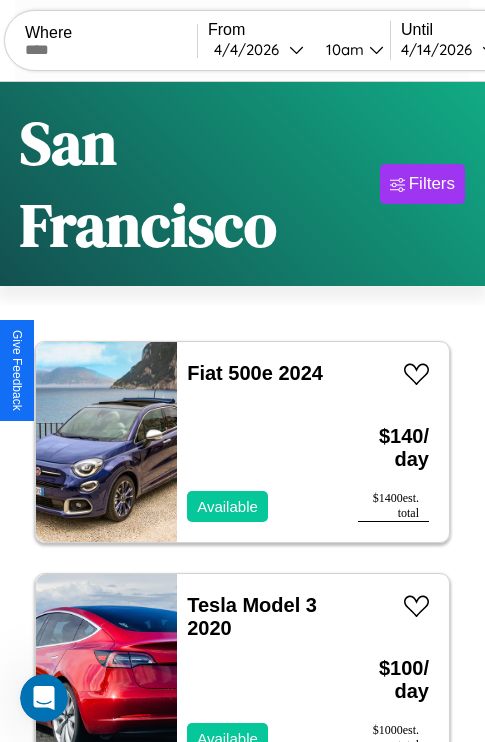 scroll, scrollTop: 52, scrollLeft: 0, axis: vertical 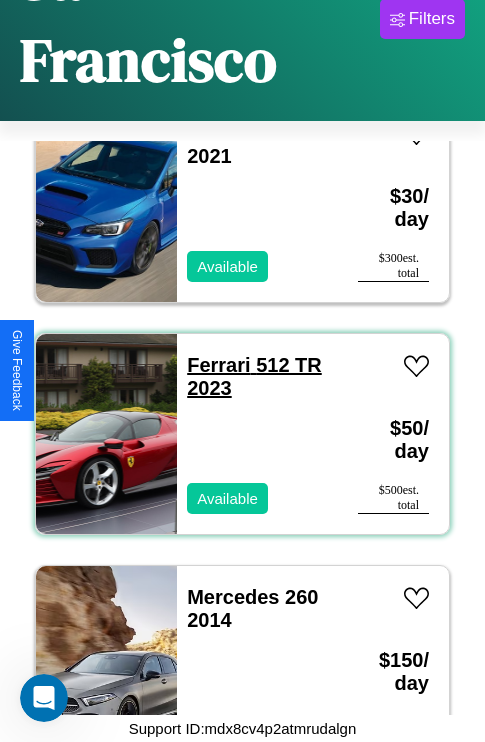 click on "Ferrari   512 TR   2023" at bounding box center [254, 376] 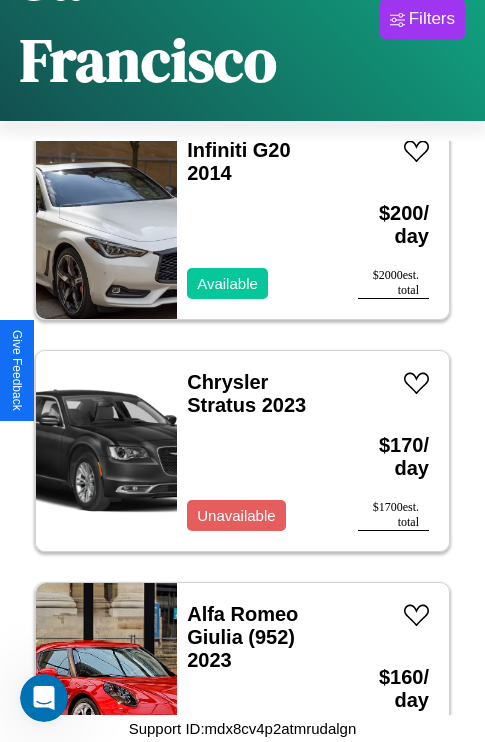 scroll, scrollTop: 13531, scrollLeft: 0, axis: vertical 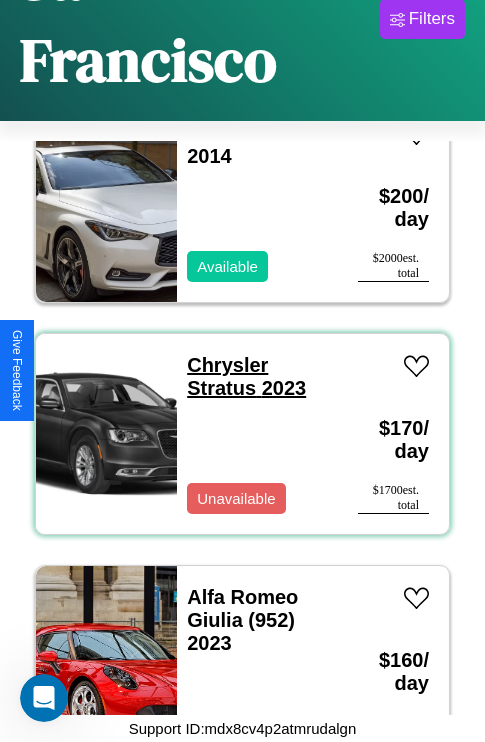 click on "Chrysler   Stratus   2023" at bounding box center [246, 376] 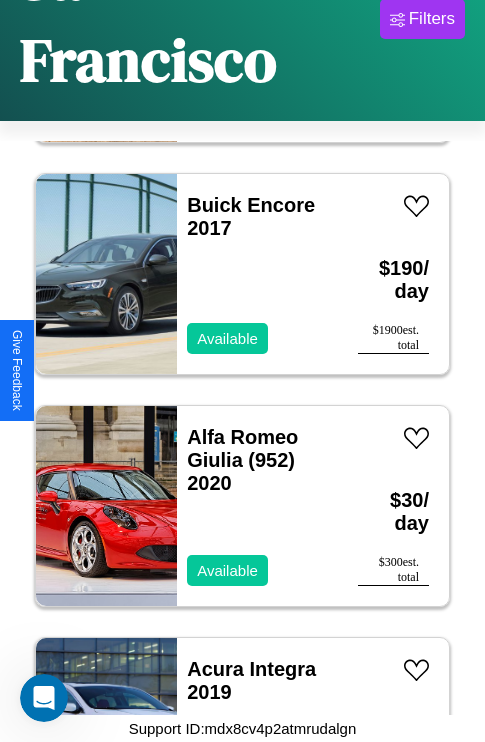 scroll, scrollTop: 16083, scrollLeft: 0, axis: vertical 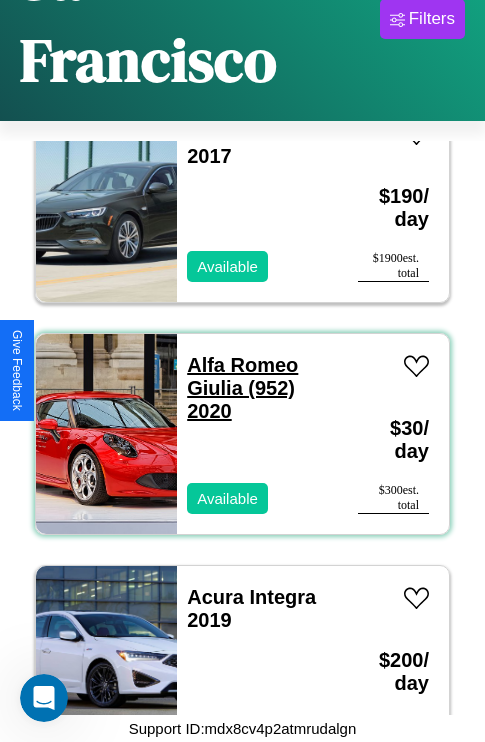 click on "Alfa Romeo   Giulia (952)   2020" at bounding box center [242, 388] 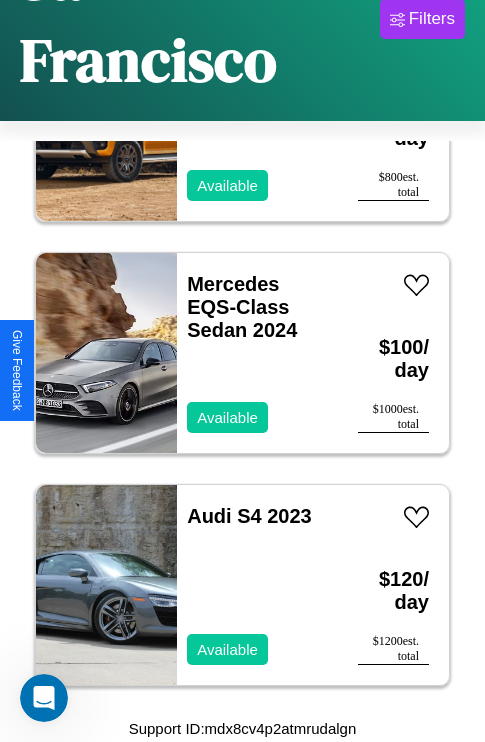scroll, scrollTop: 23739, scrollLeft: 0, axis: vertical 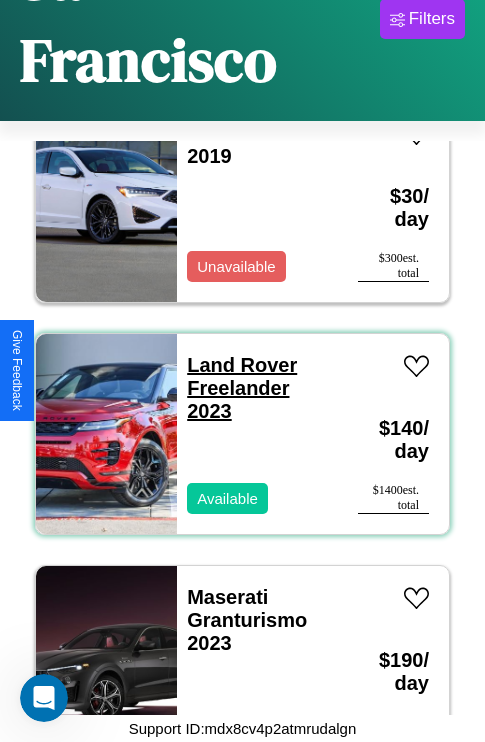 click on "Land Rover   Freelander   2023" at bounding box center (242, 388) 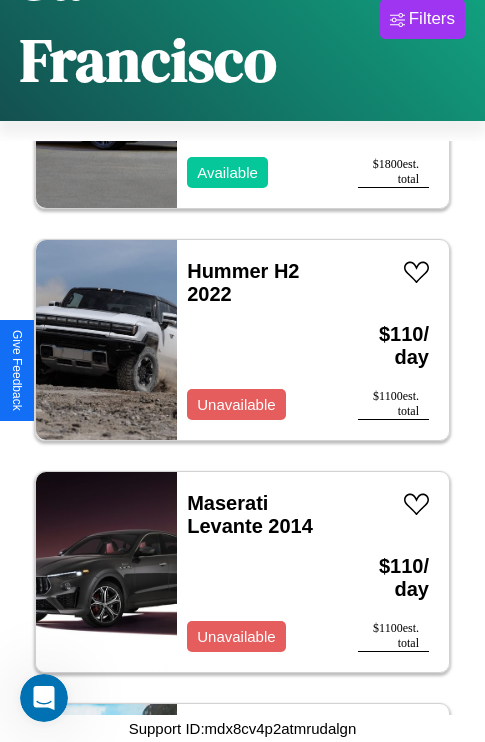 scroll, scrollTop: 2395, scrollLeft: 0, axis: vertical 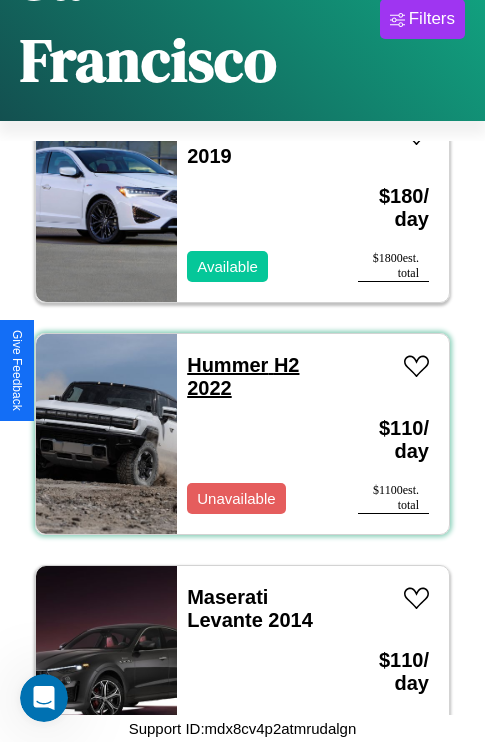 click on "Hummer   H2   2022" at bounding box center (243, 376) 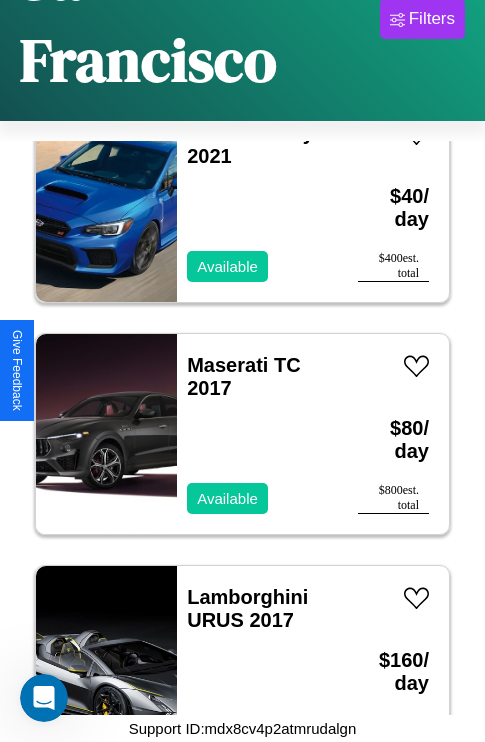 scroll, scrollTop: 15387, scrollLeft: 0, axis: vertical 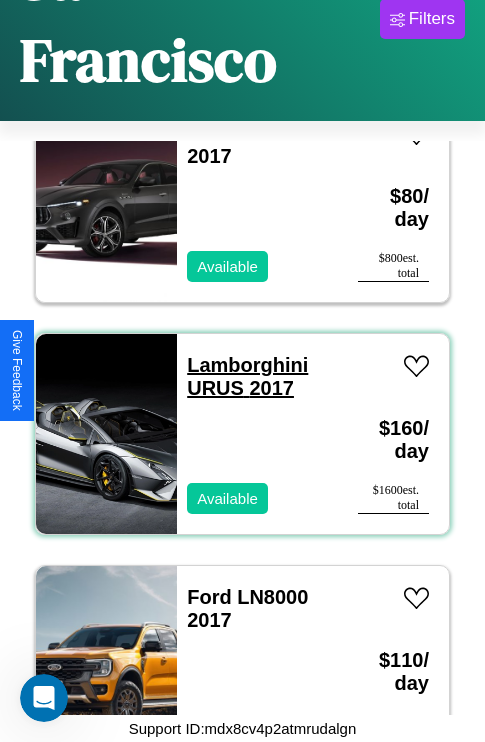 click on "Lamborghini   URUS   2017" at bounding box center (247, 376) 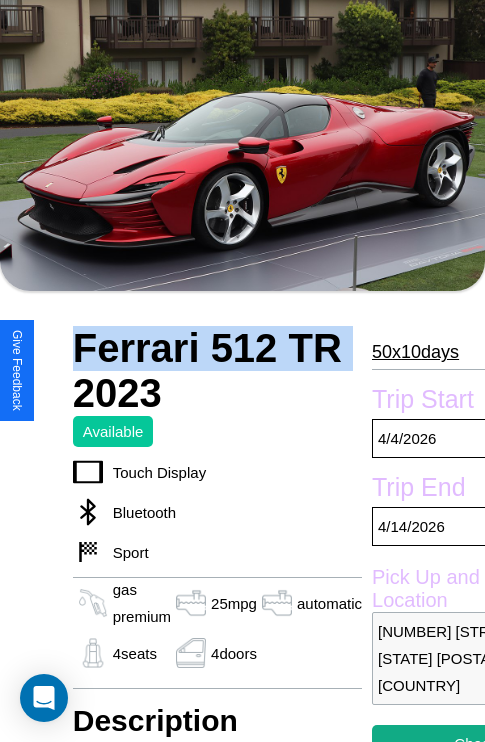 scroll, scrollTop: 95, scrollLeft: 0, axis: vertical 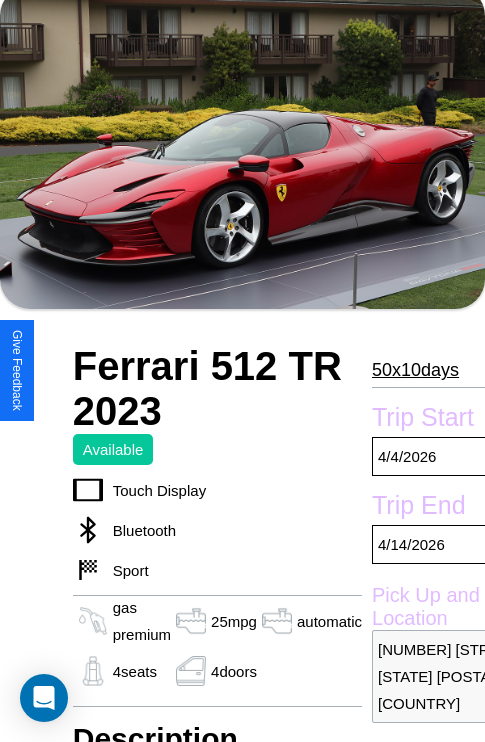 click on "50  x  10  days" at bounding box center [415, 370] 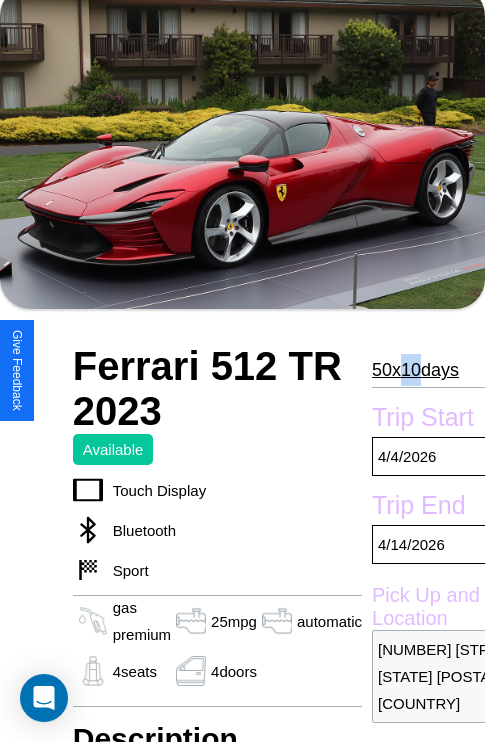 click on "50  x  10  days" at bounding box center [415, 370] 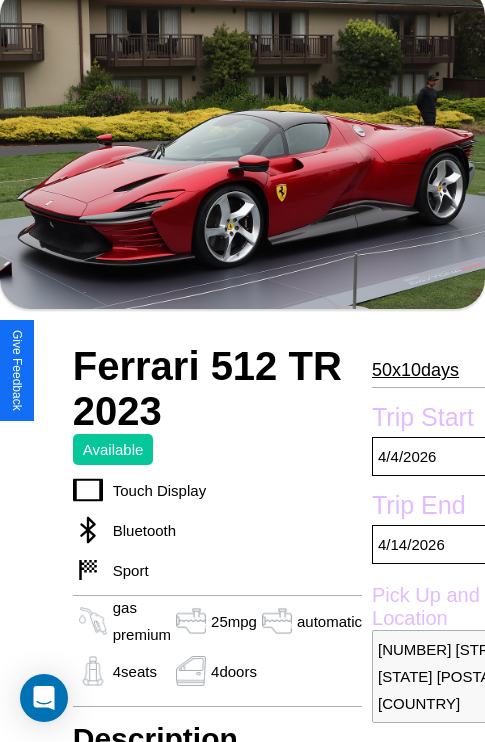 click on "50  x  10  days" at bounding box center (415, 370) 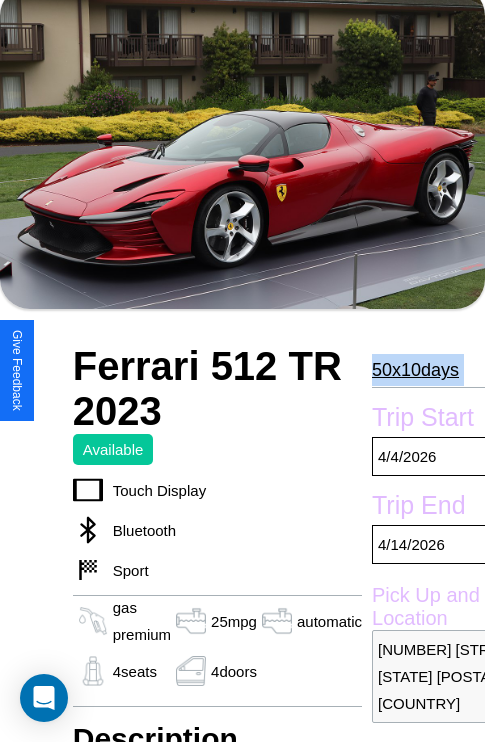 click on "50  x  10  days" at bounding box center (415, 370) 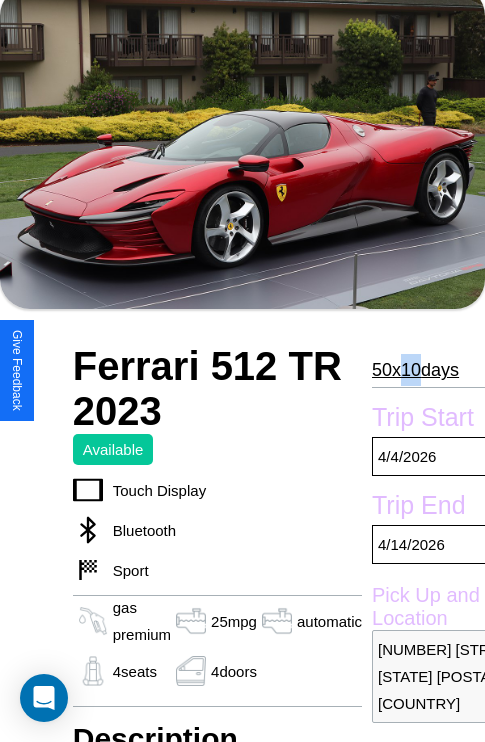 click on "50  x  10  days" at bounding box center [415, 370] 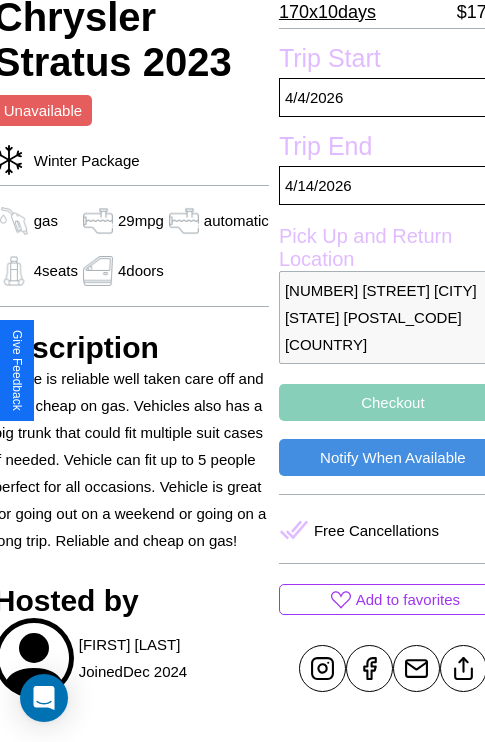 scroll, scrollTop: 526, scrollLeft: 84, axis: both 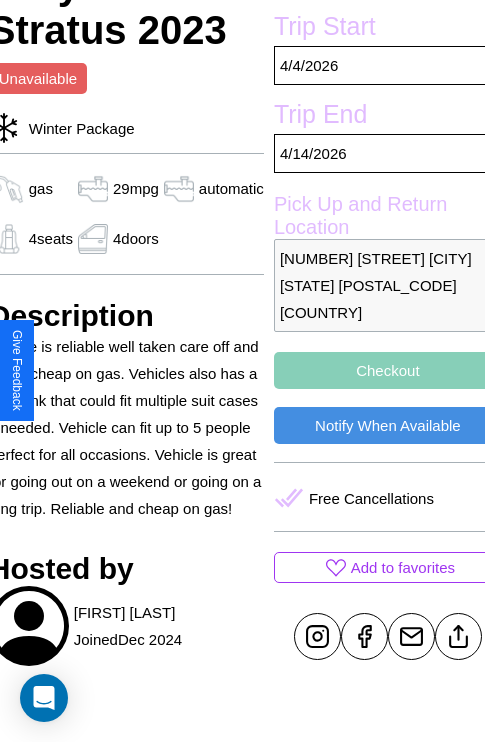 click on "Checkout" at bounding box center (388, 370) 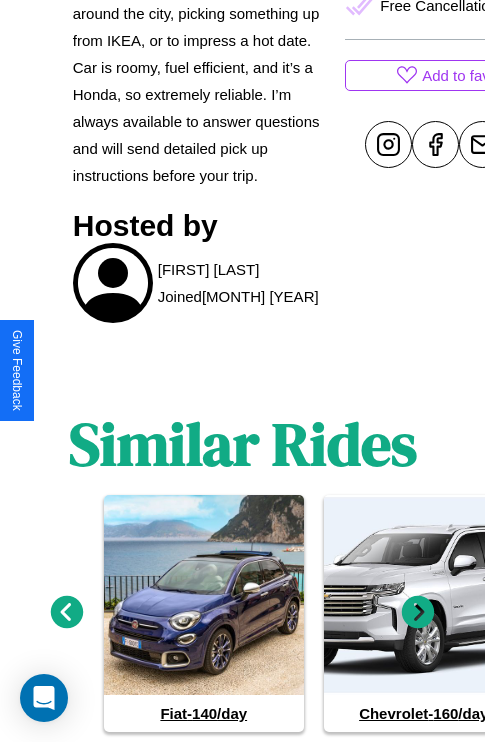 scroll, scrollTop: 980, scrollLeft: 0, axis: vertical 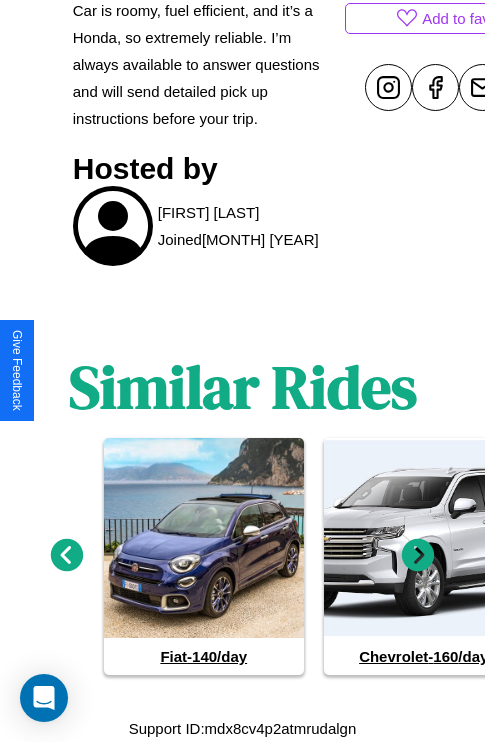 click 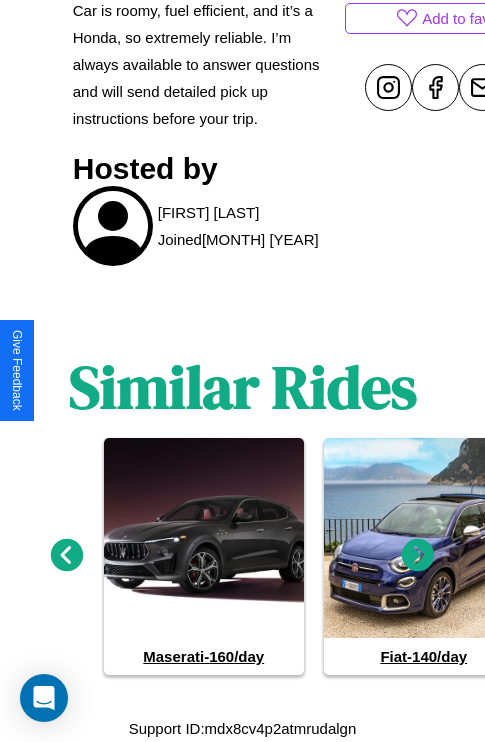 click 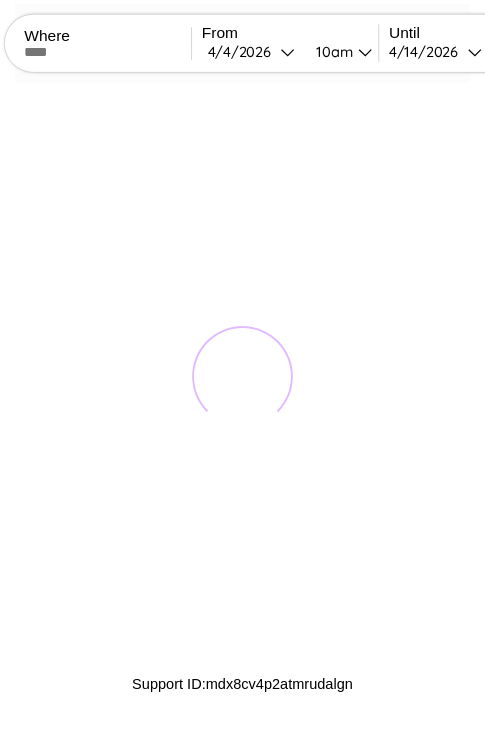 scroll, scrollTop: 0, scrollLeft: 0, axis: both 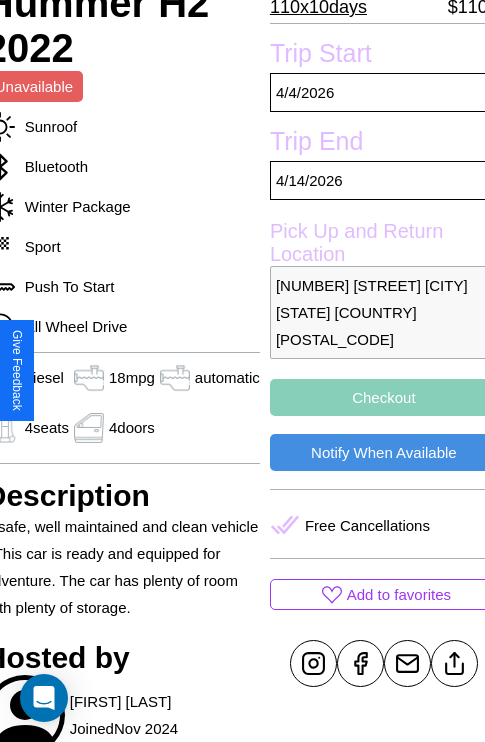 click on "Checkout" at bounding box center (384, 397) 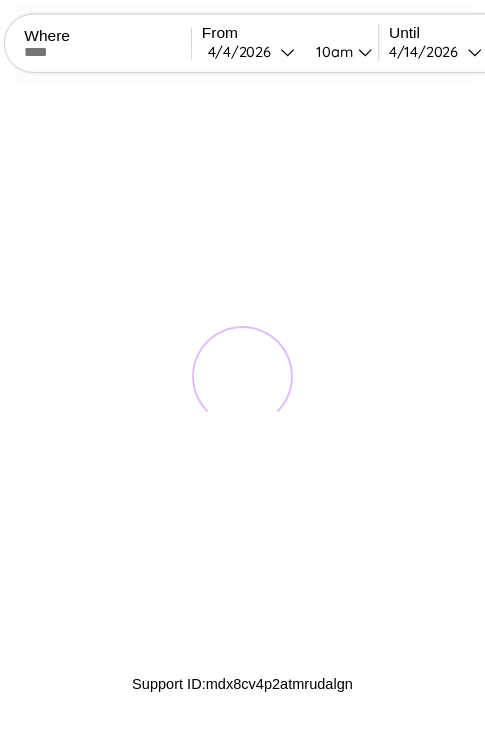scroll, scrollTop: 0, scrollLeft: 0, axis: both 